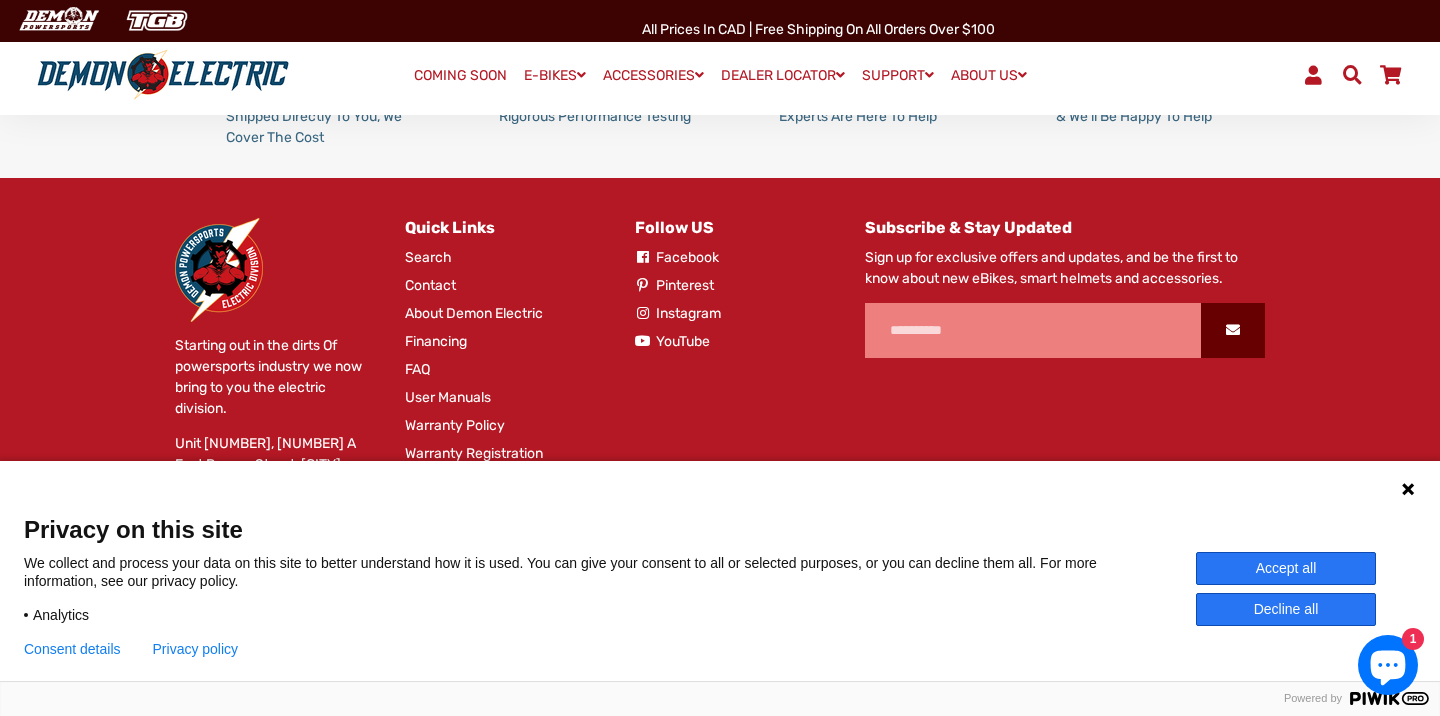 scroll, scrollTop: 733, scrollLeft: 0, axis: vertical 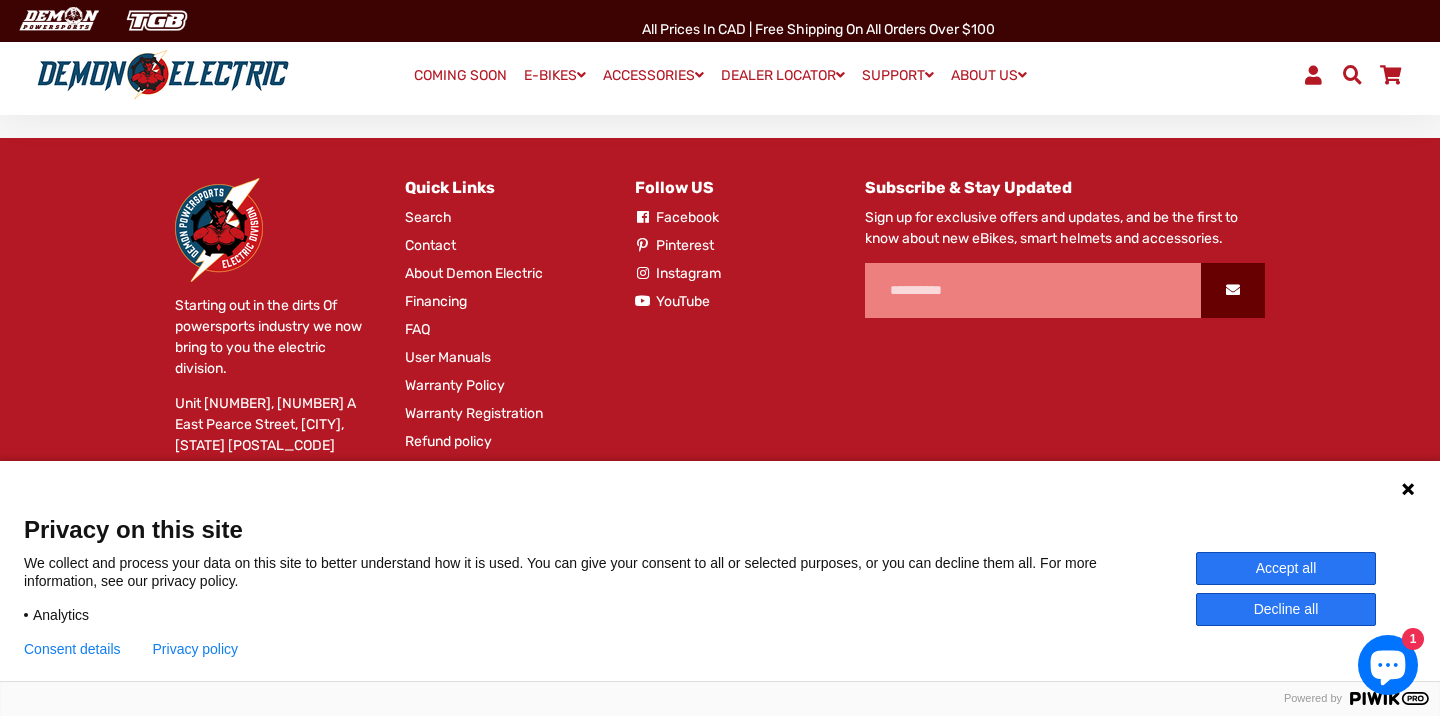 click on "Accept all" at bounding box center [1286, 568] 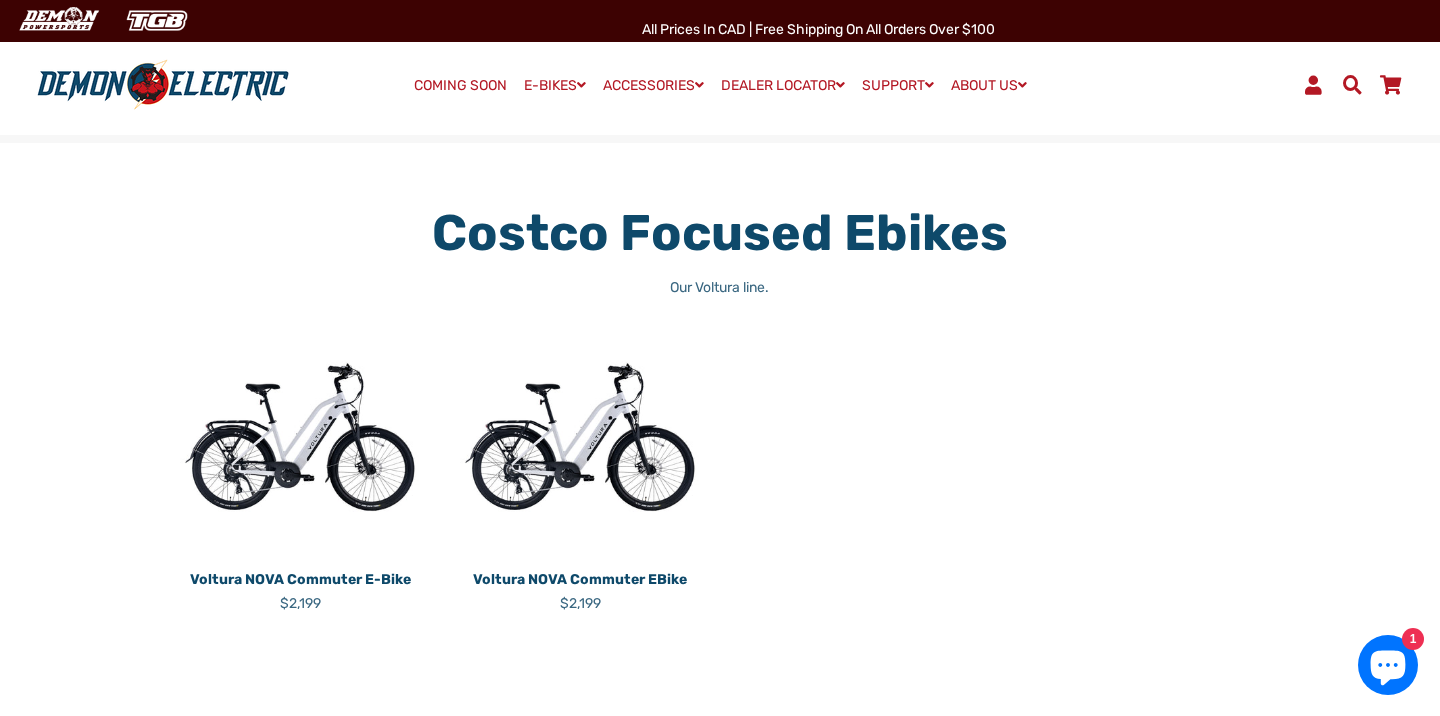 scroll, scrollTop: 0, scrollLeft: 0, axis: both 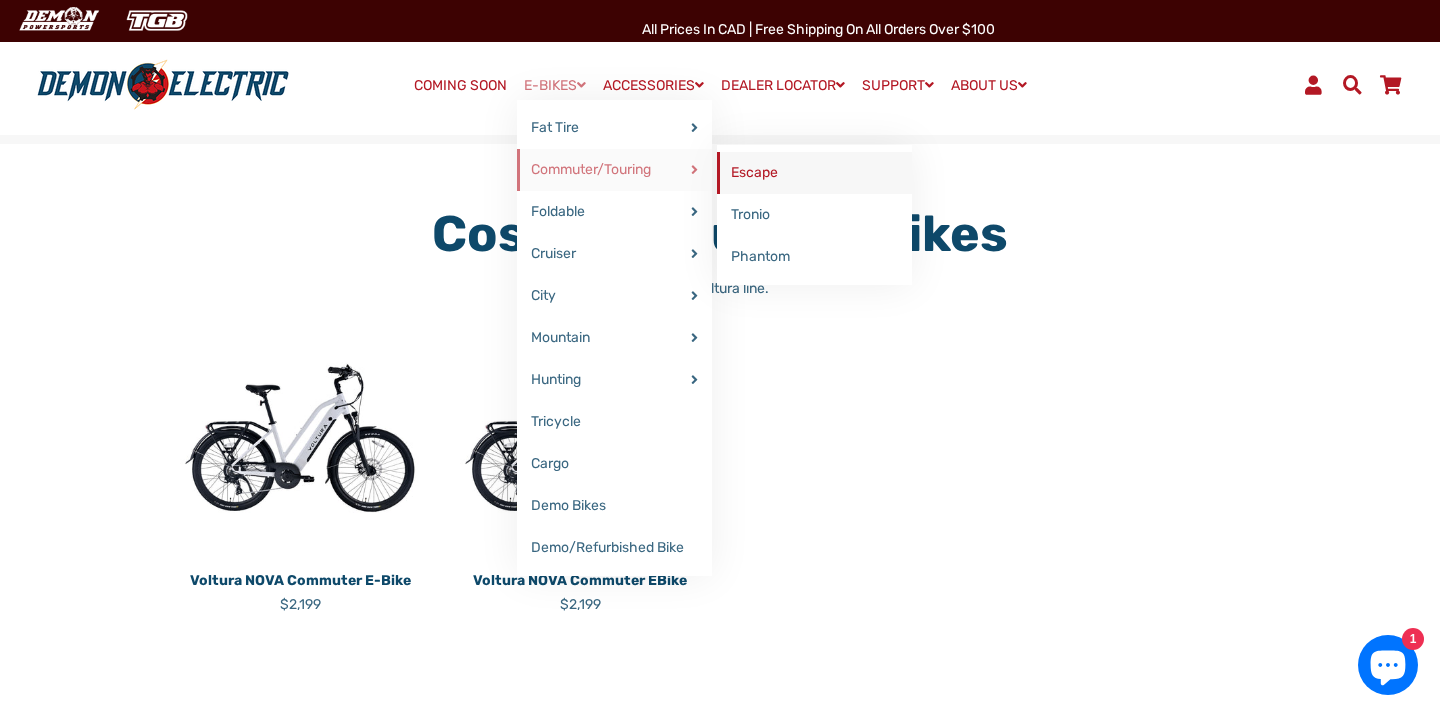 click on "Escape" at bounding box center [814, 173] 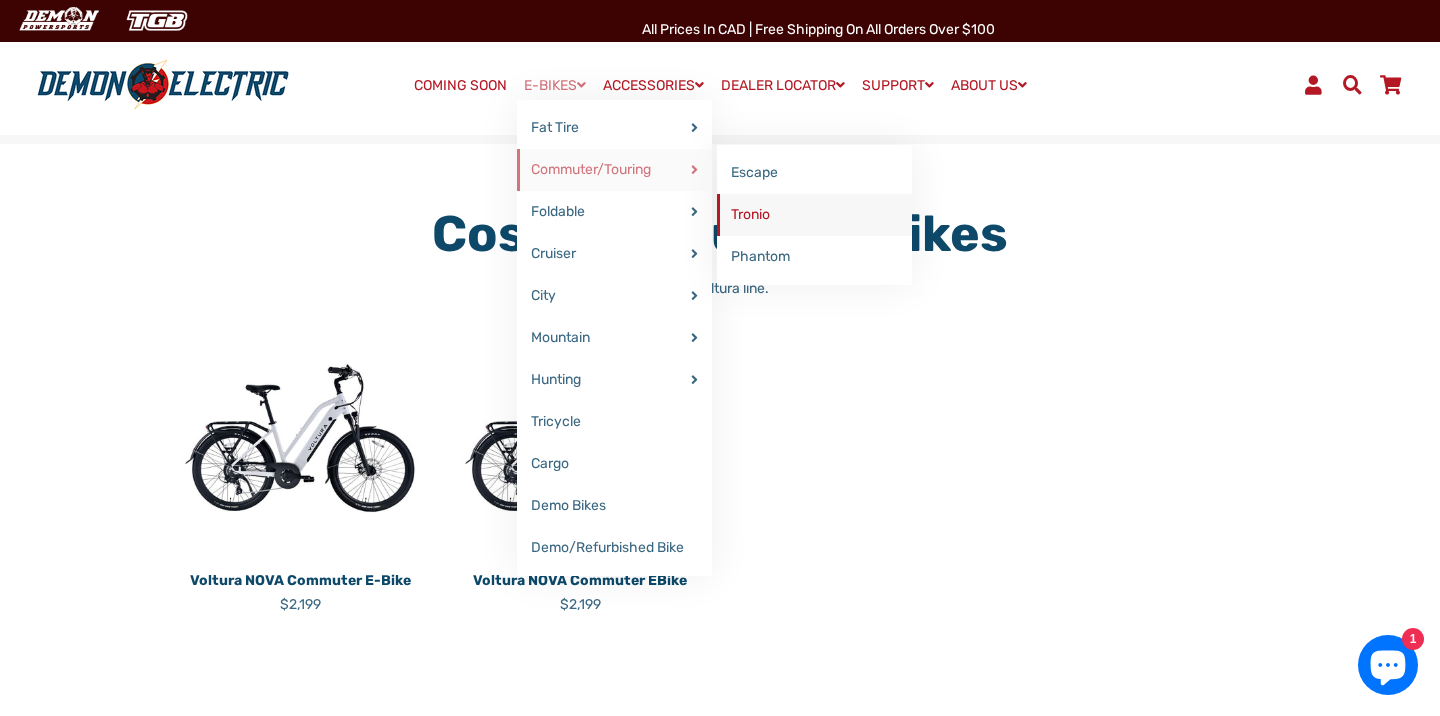 click on "Tronio" at bounding box center (814, 215) 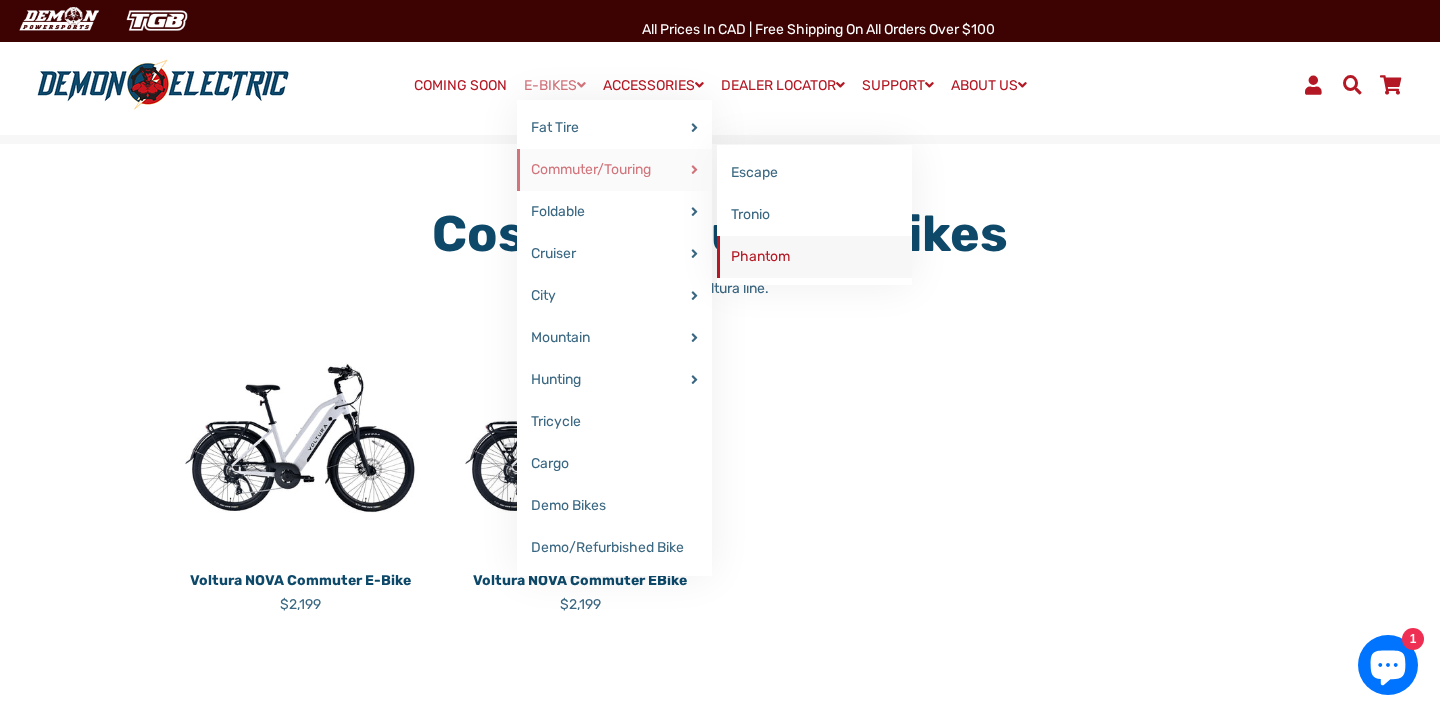 click on "Phantom" at bounding box center (814, 257) 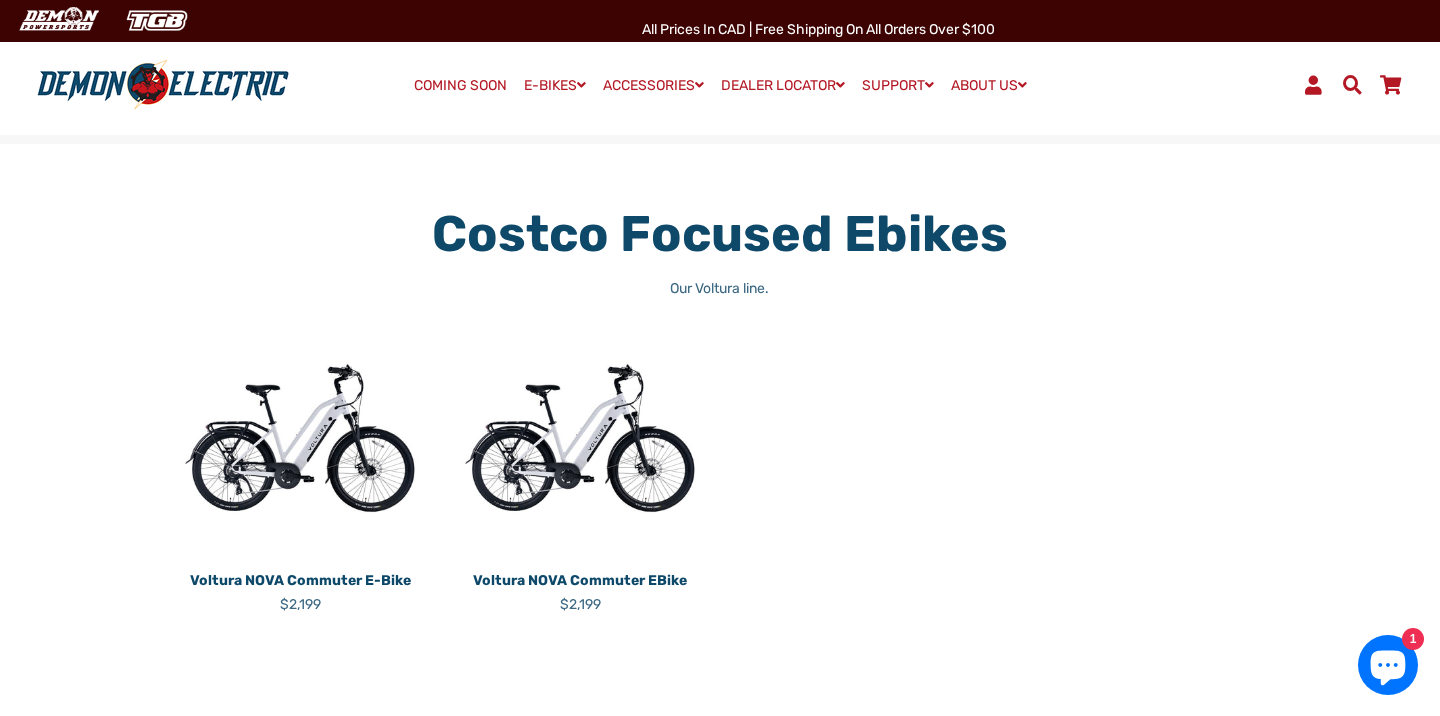 click on "Voltura NOVA Commuter e-Bike
Regular price
$2,199
Voltura NOVA Commuter eBike" at bounding box center [705, 479] 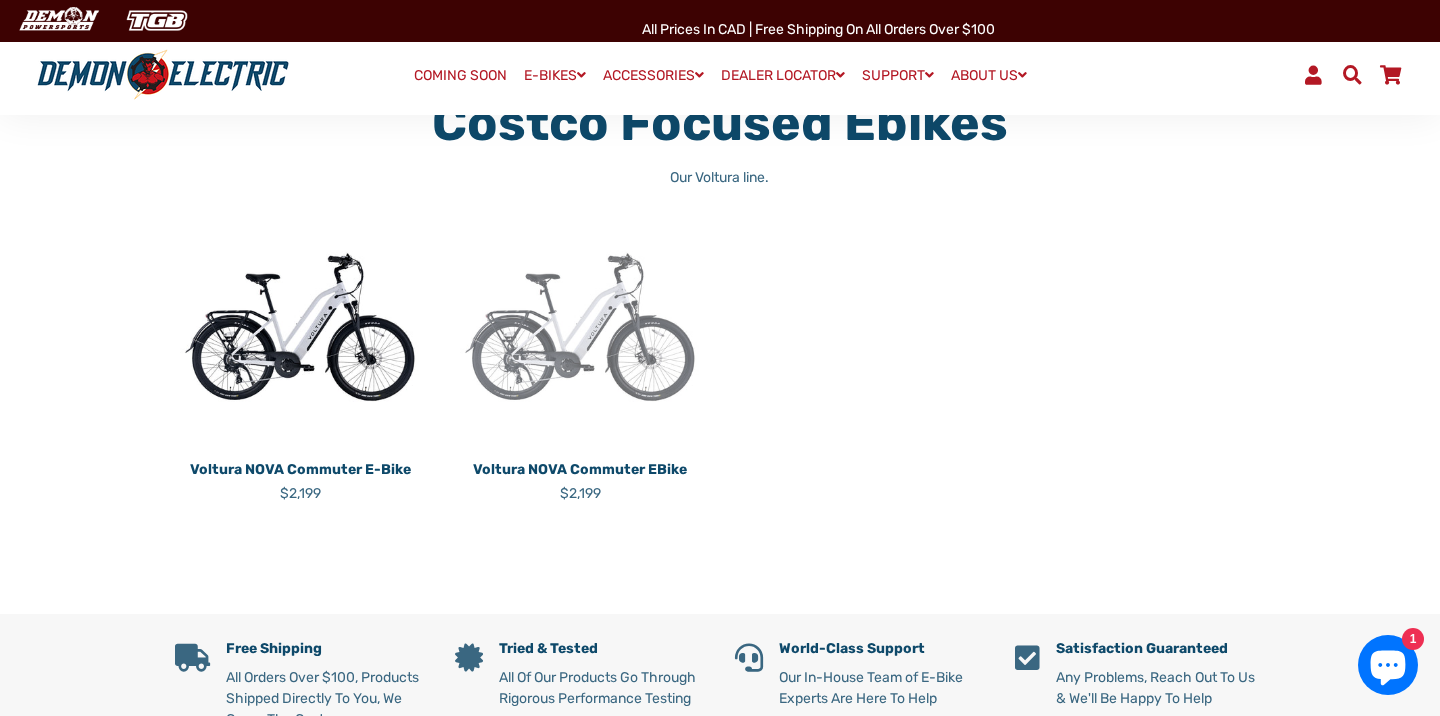 scroll, scrollTop: 151, scrollLeft: 0, axis: vertical 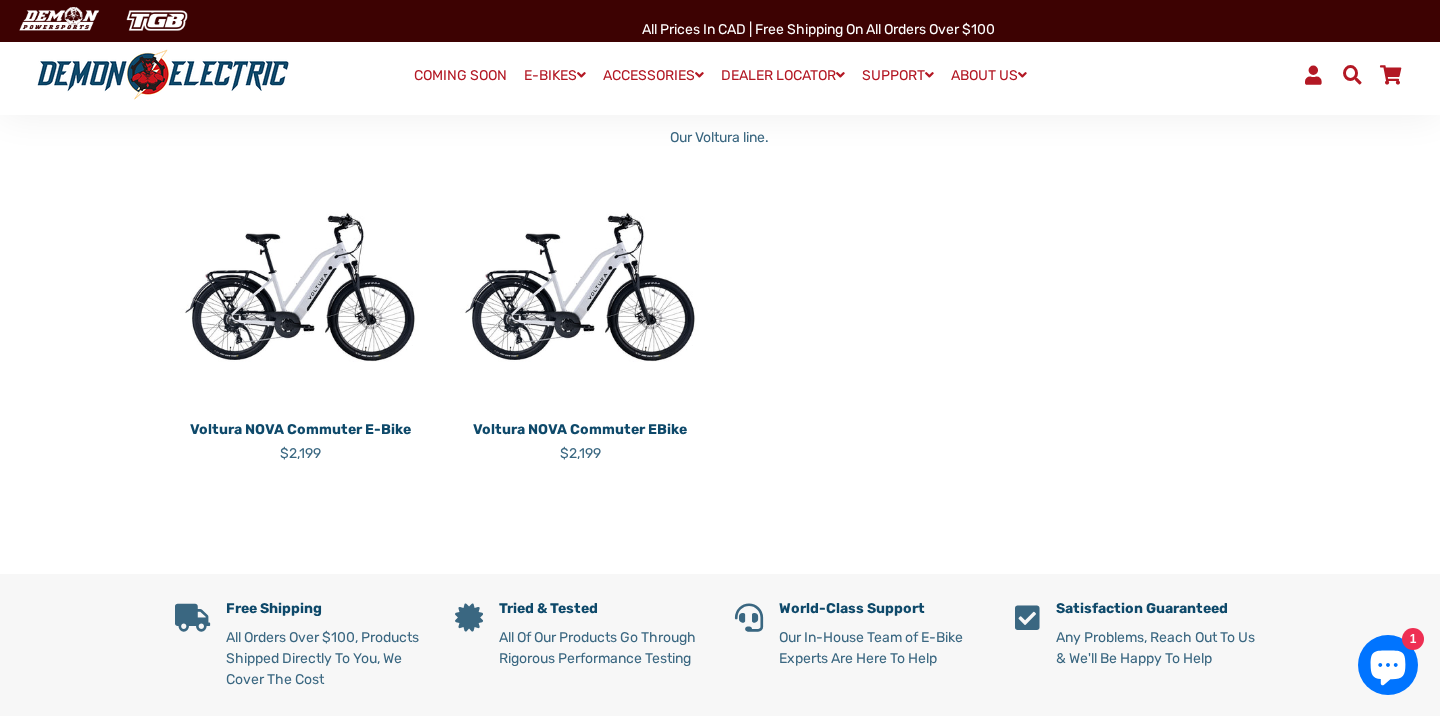 click on "Voltura NOVA Commuter e-Bike" at bounding box center (300, 429) 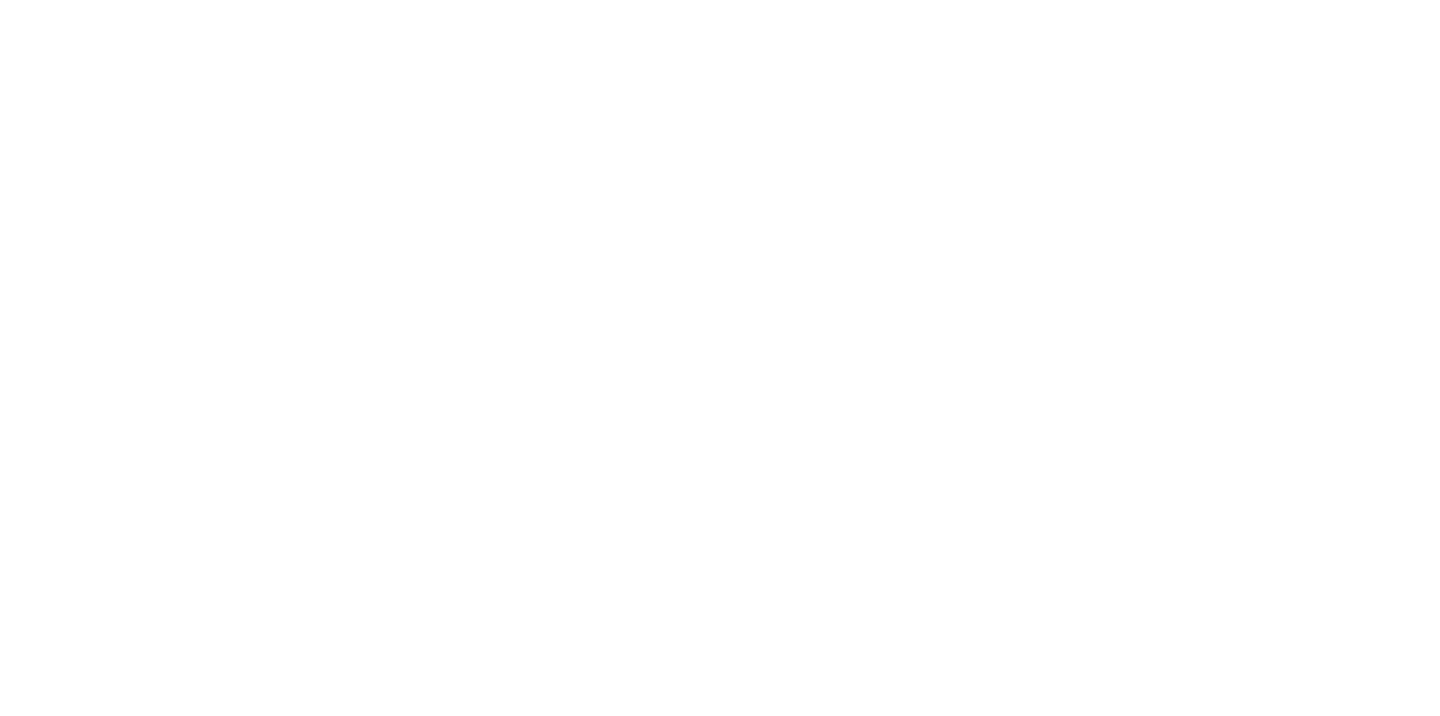 select on "******" 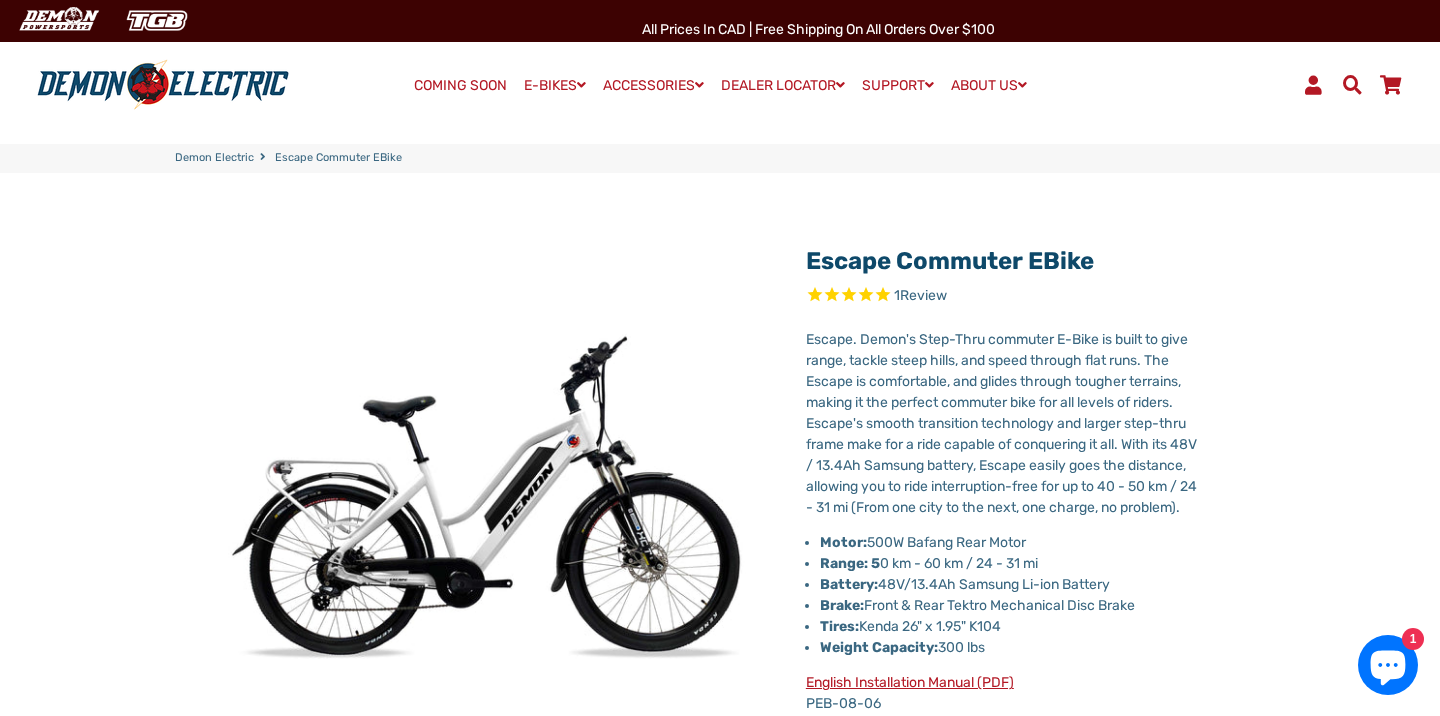 scroll, scrollTop: 0, scrollLeft: 0, axis: both 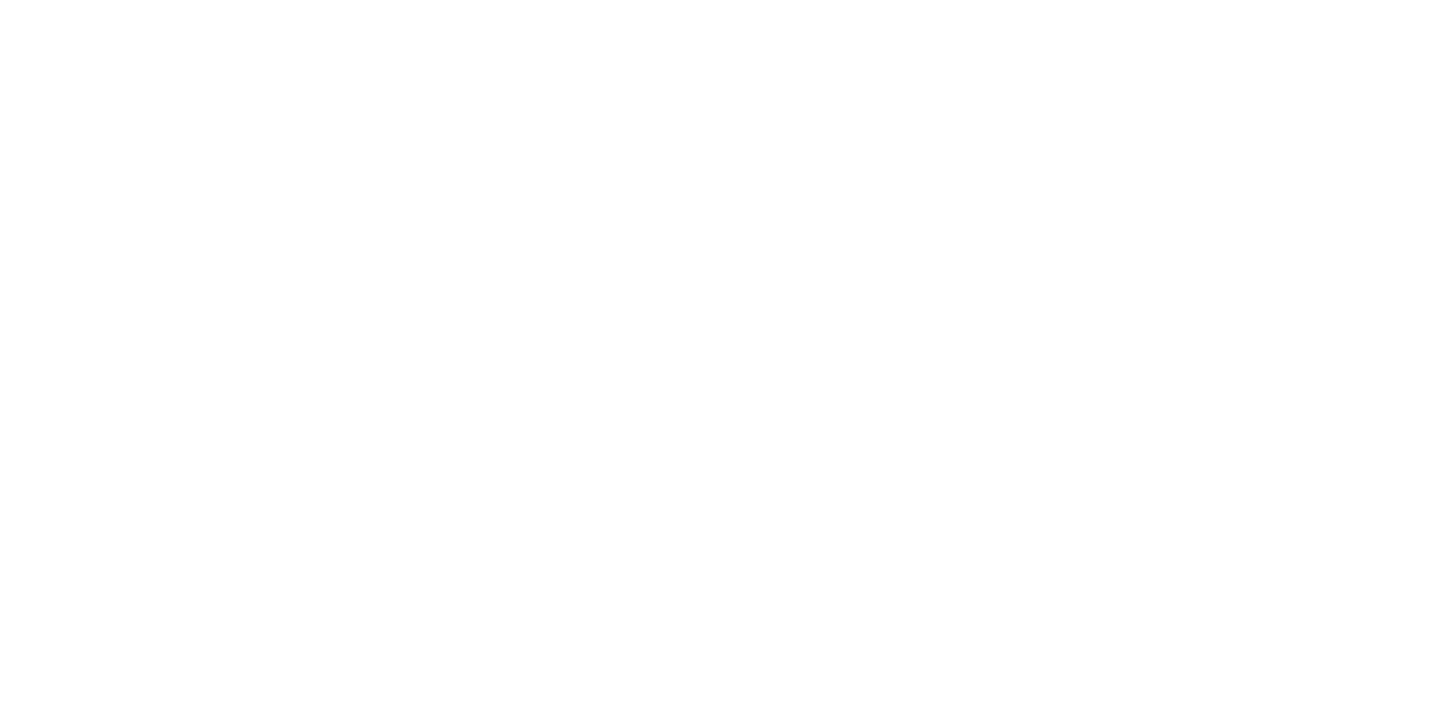 select on "******" 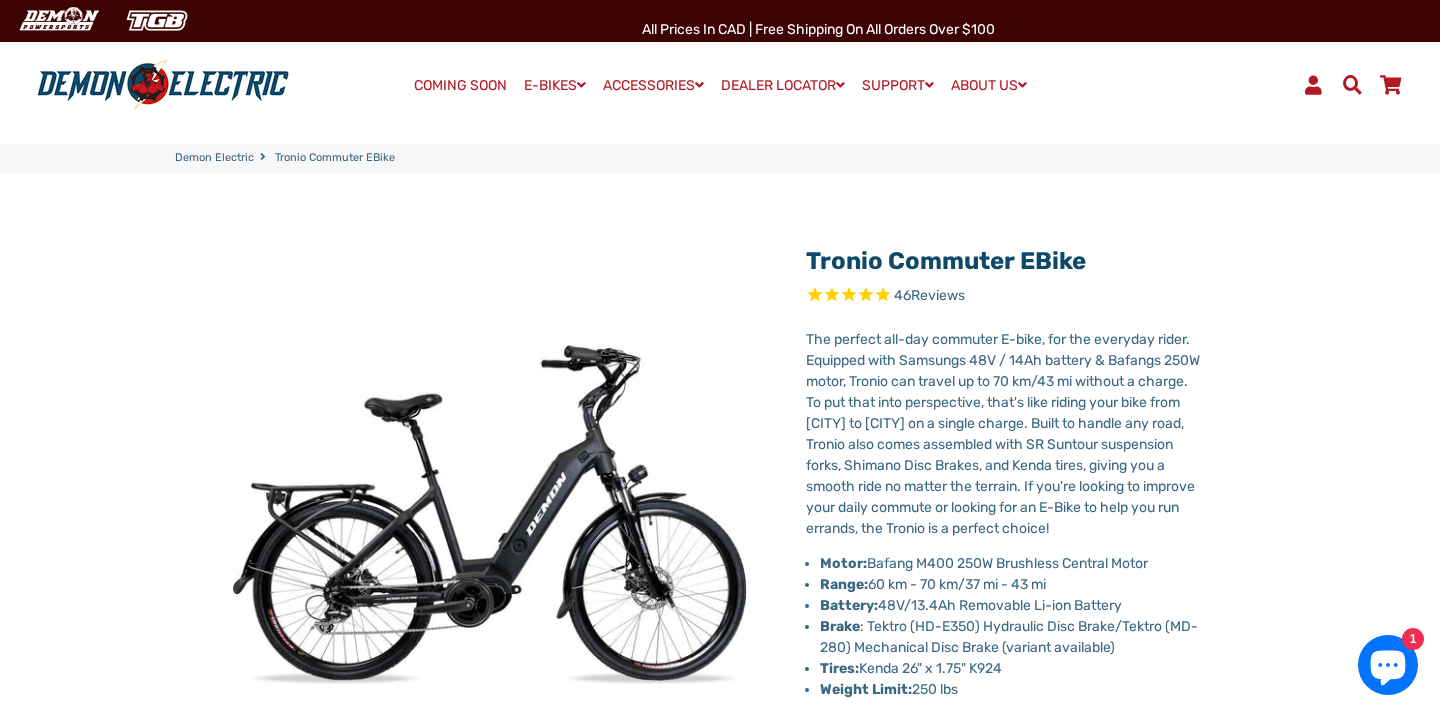 scroll, scrollTop: 0, scrollLeft: 0, axis: both 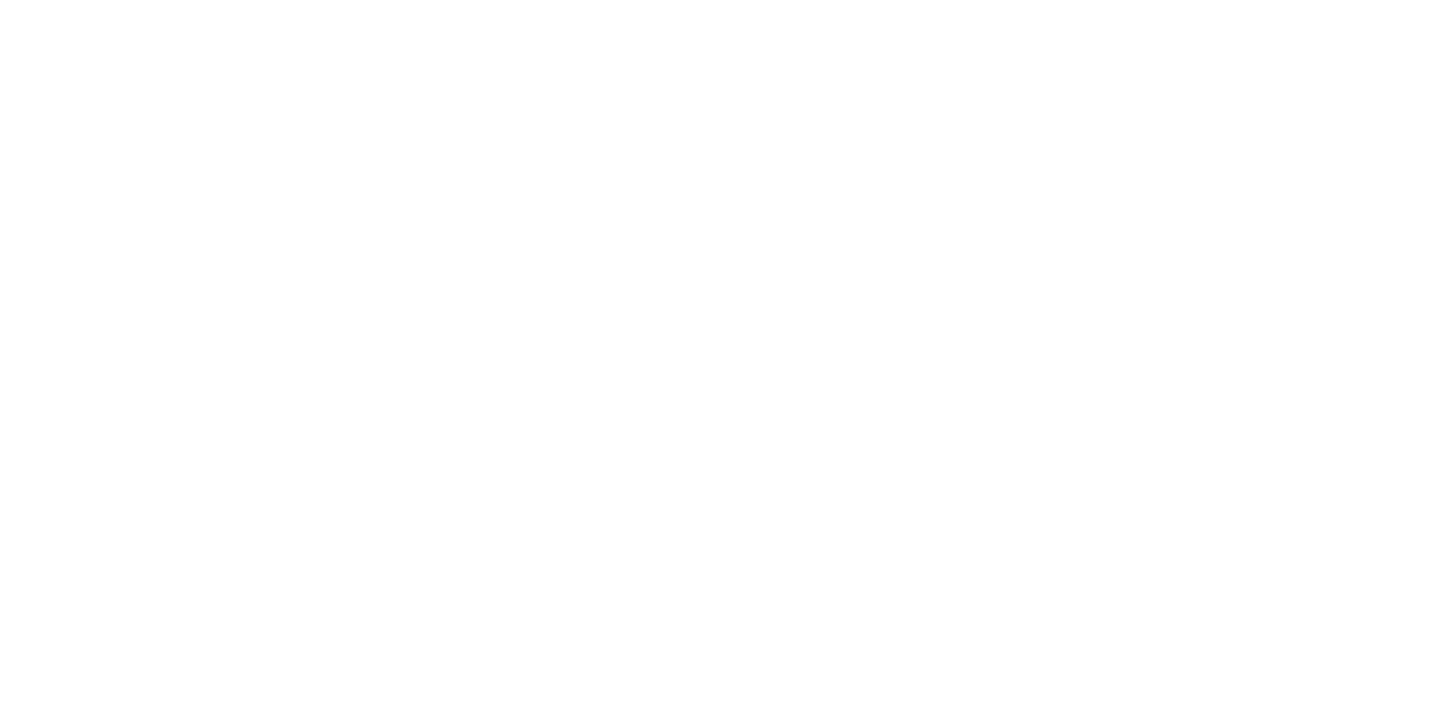 select on "******" 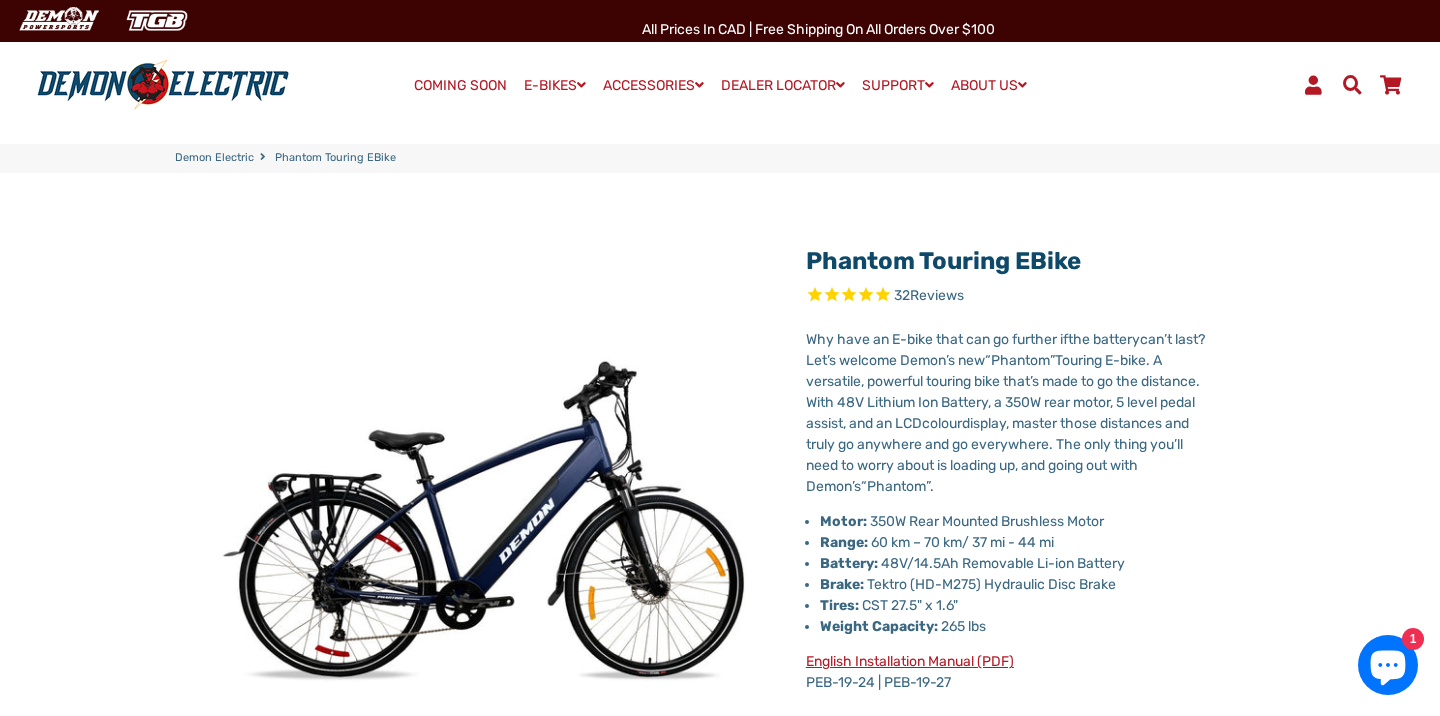 scroll, scrollTop: 0, scrollLeft: 0, axis: both 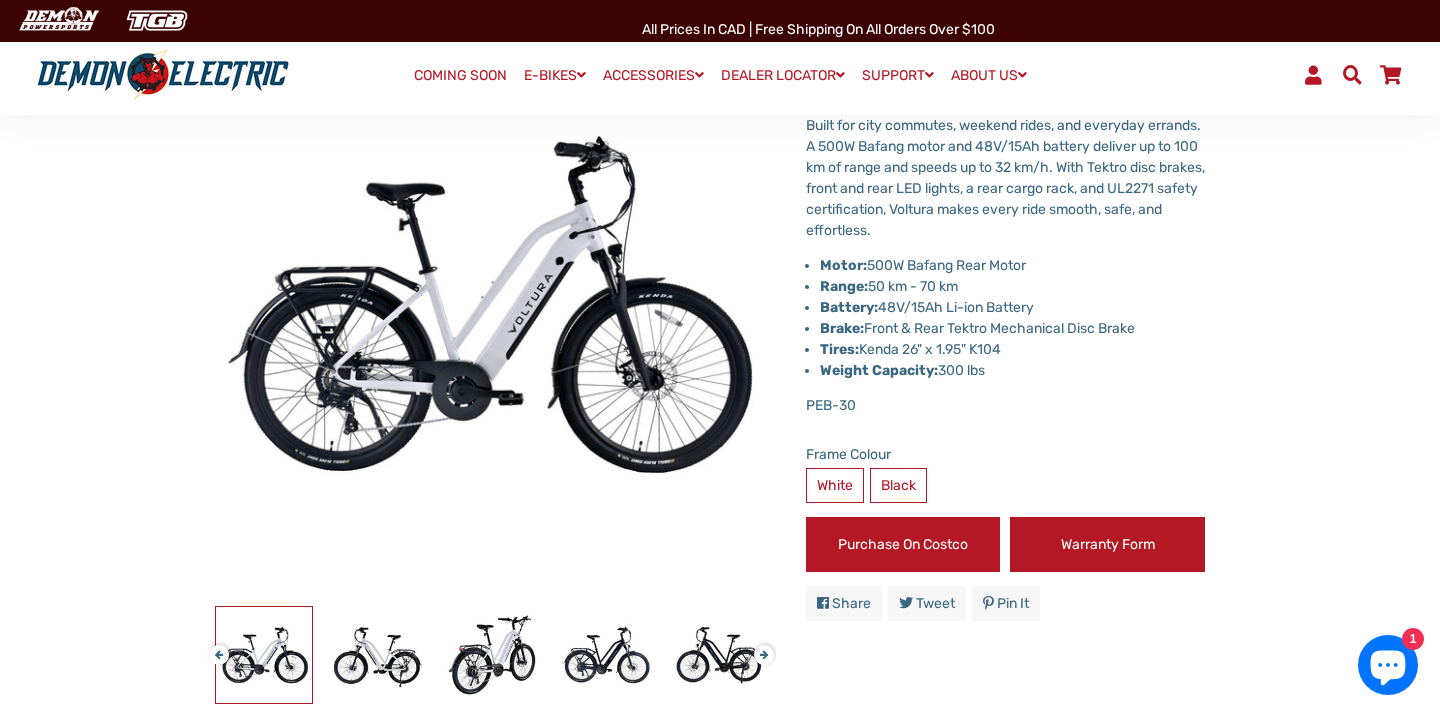 click on "Warranty Form" at bounding box center [1107, 544] 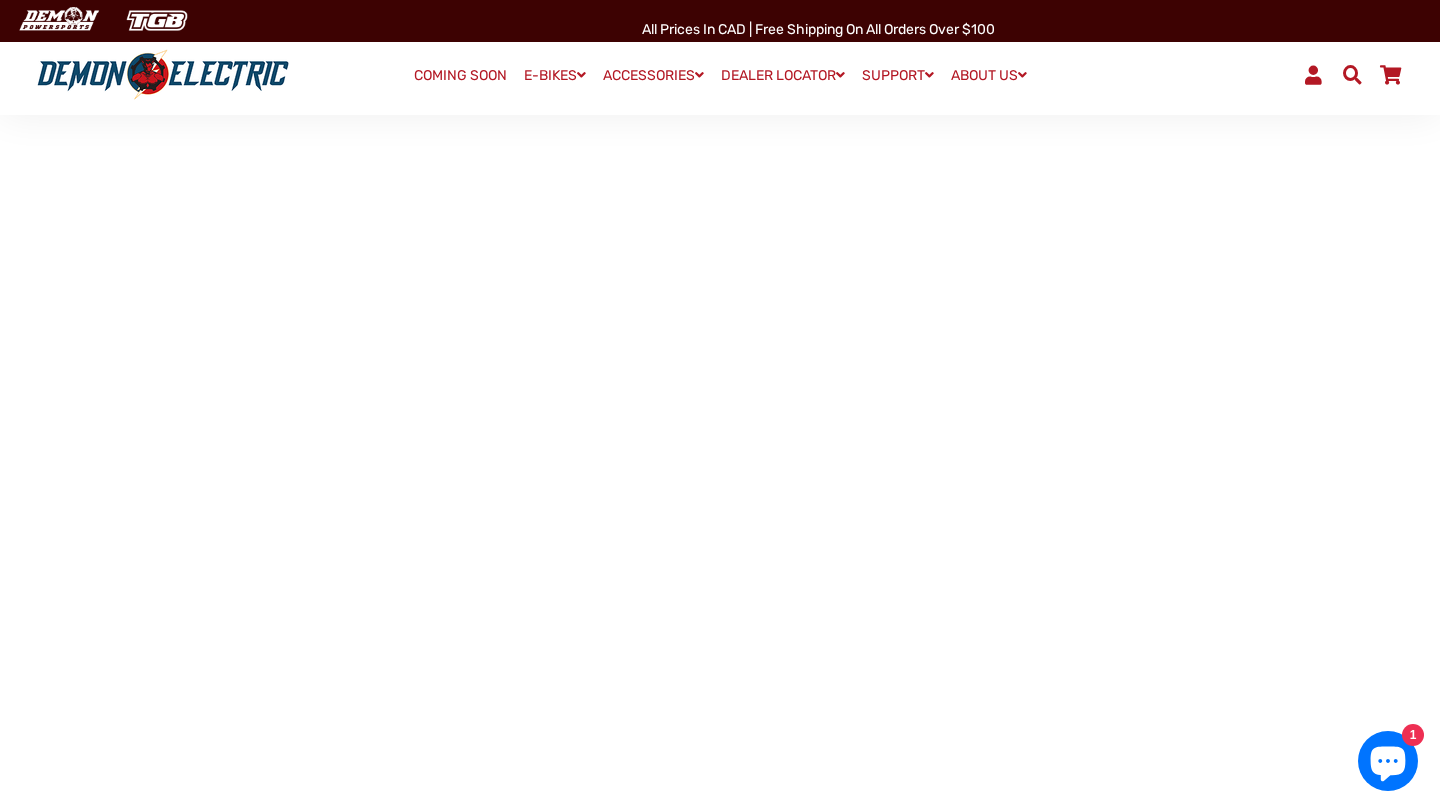 scroll, scrollTop: 387, scrollLeft: 0, axis: vertical 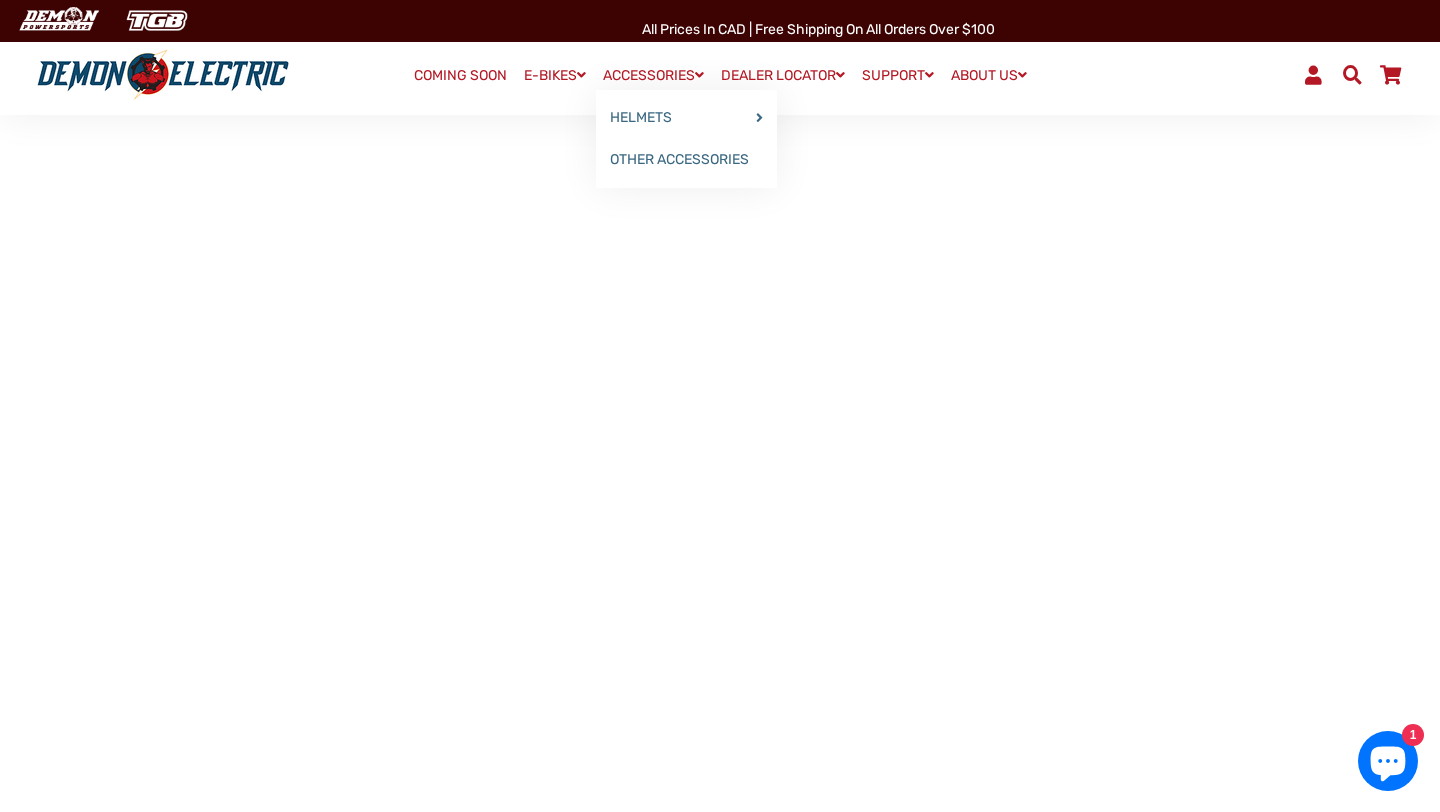 click on "ACCESSORIES" at bounding box center [653, 75] 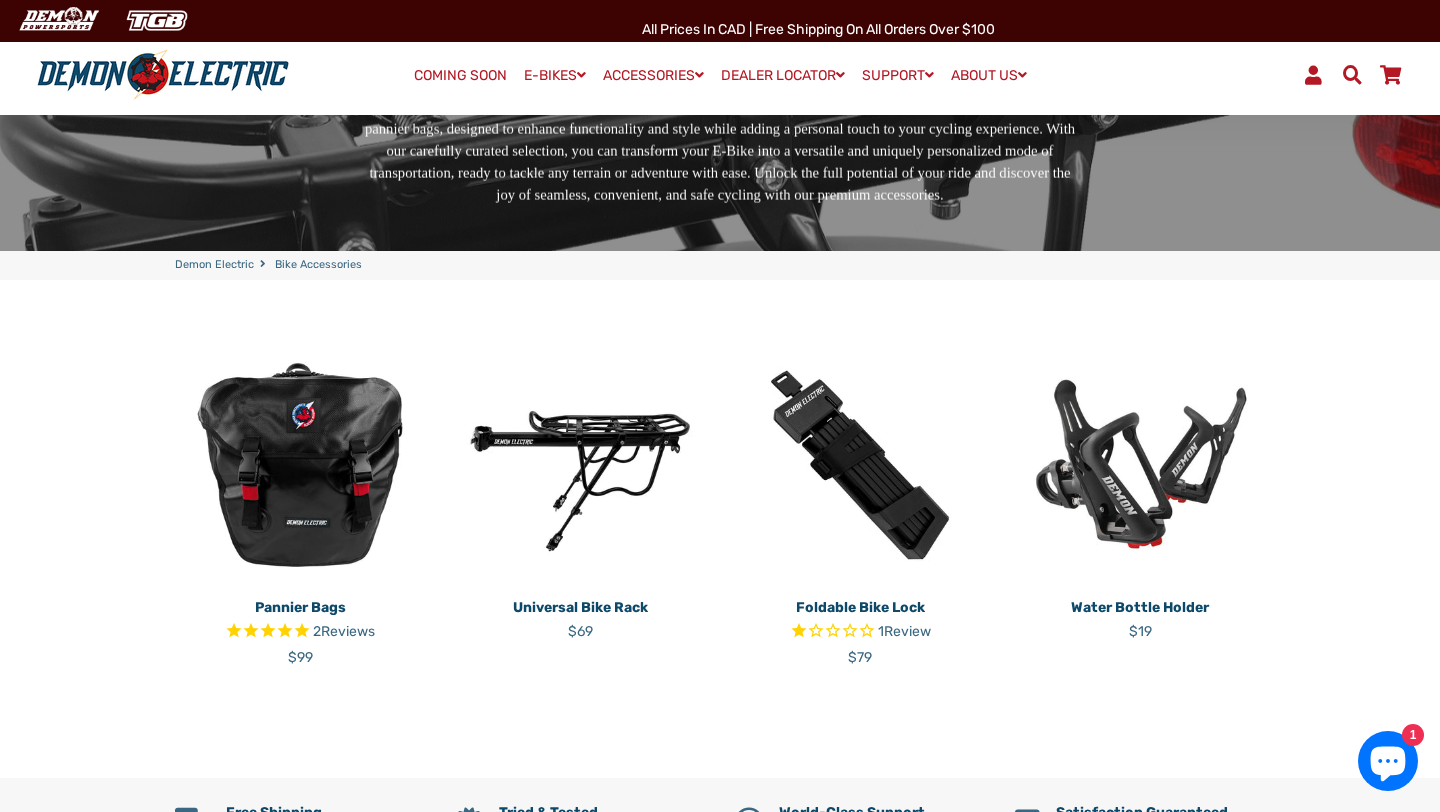 scroll, scrollTop: 315, scrollLeft: 0, axis: vertical 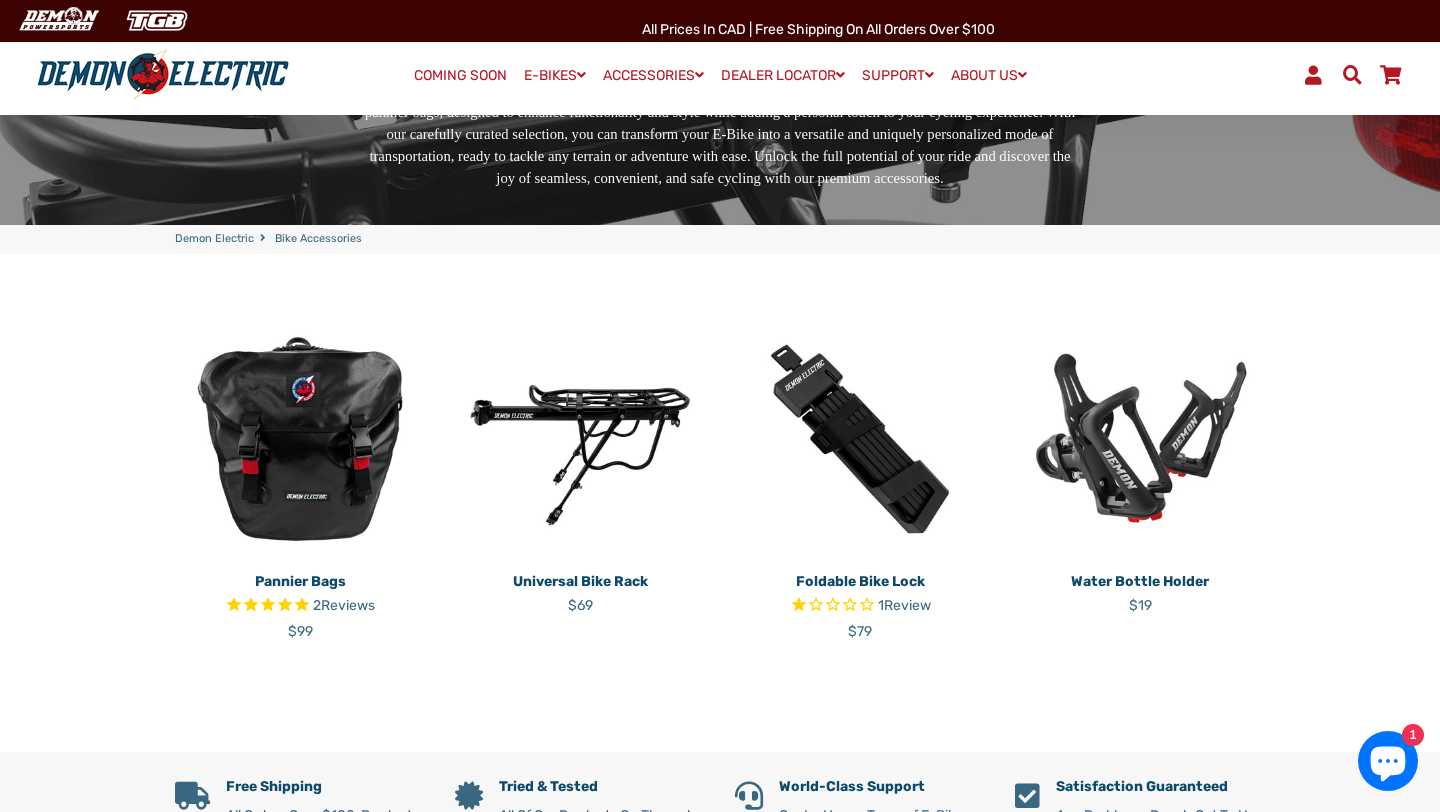 click at bounding box center (300, 439) 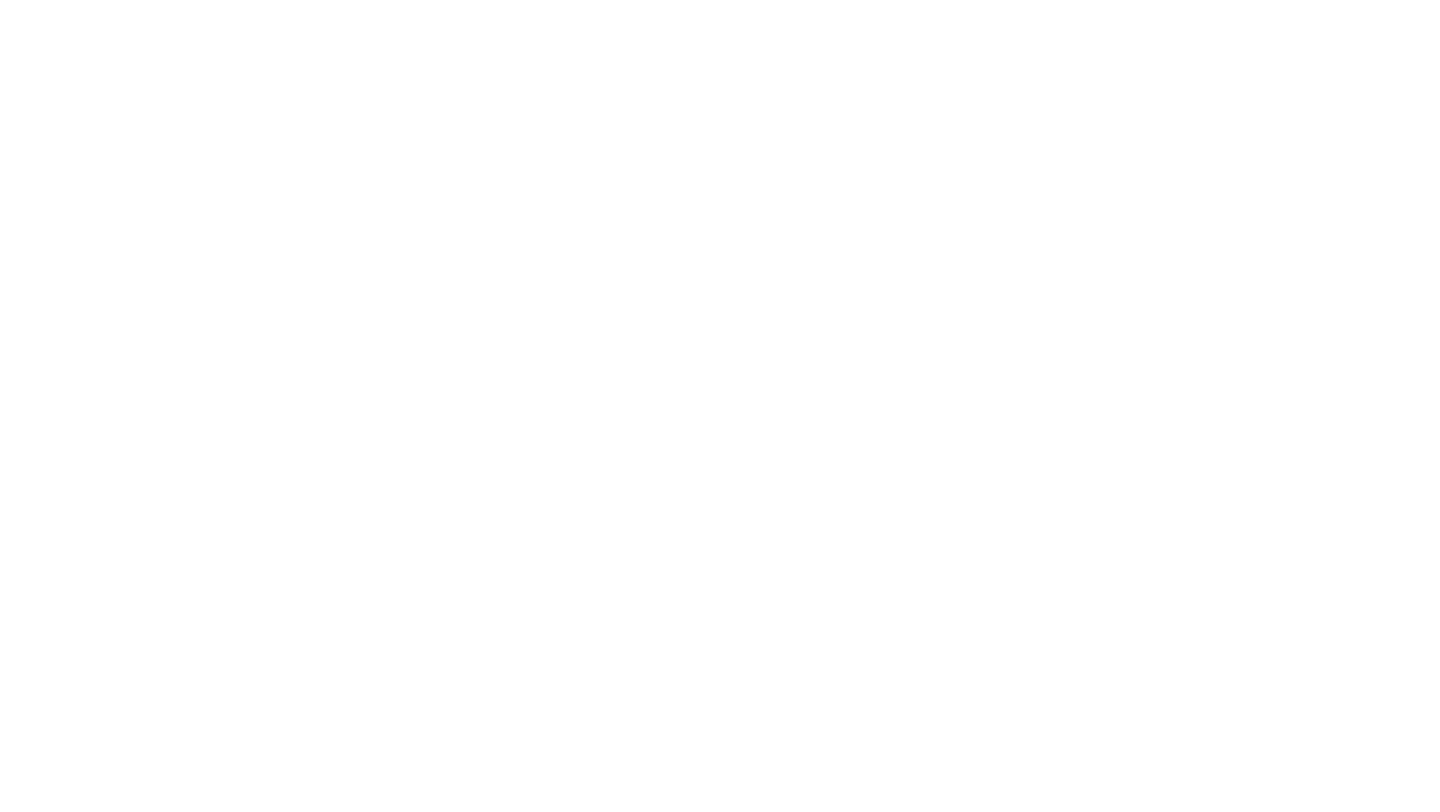 select on "******" 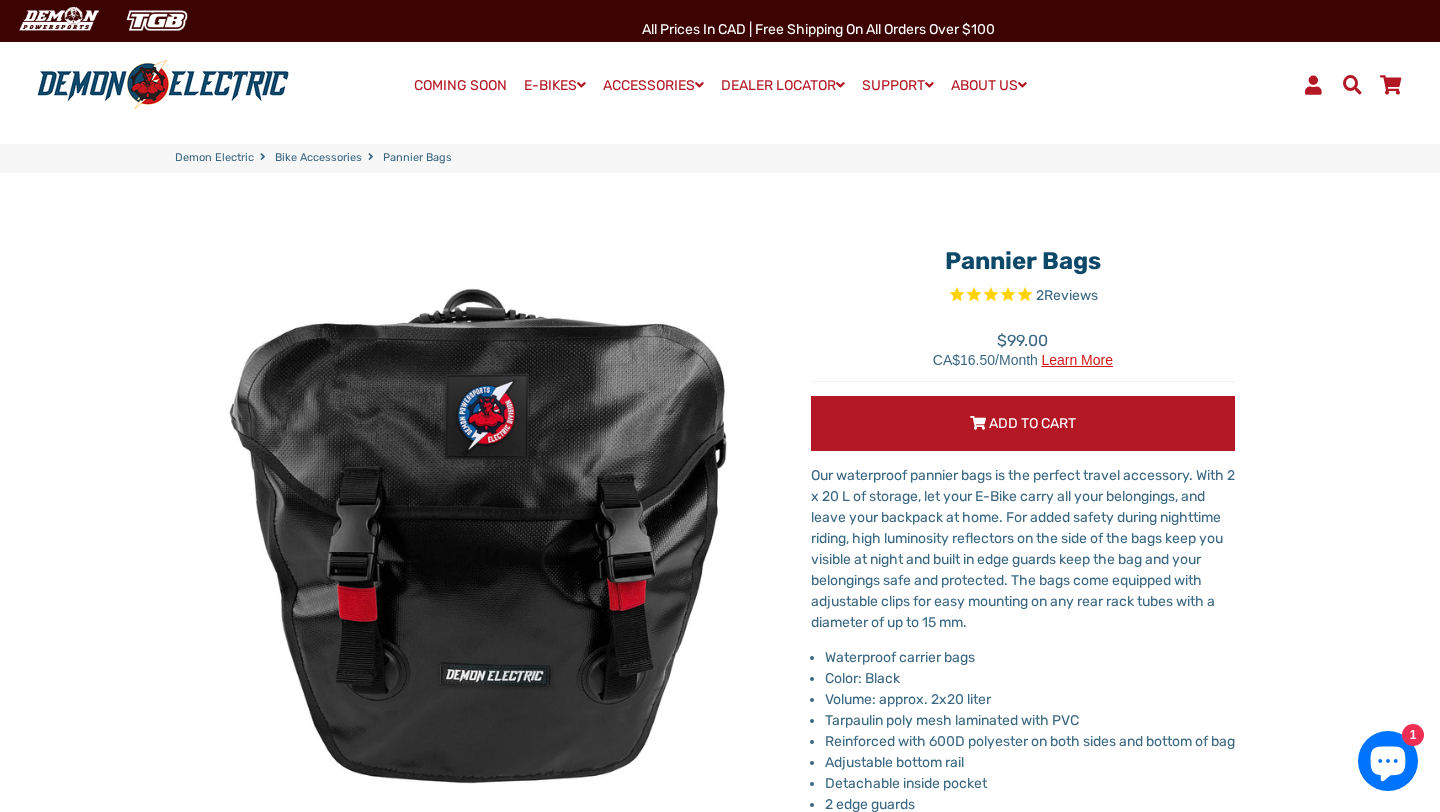 click on "Pannier Bags
2  Reviews" at bounding box center (720, 571) 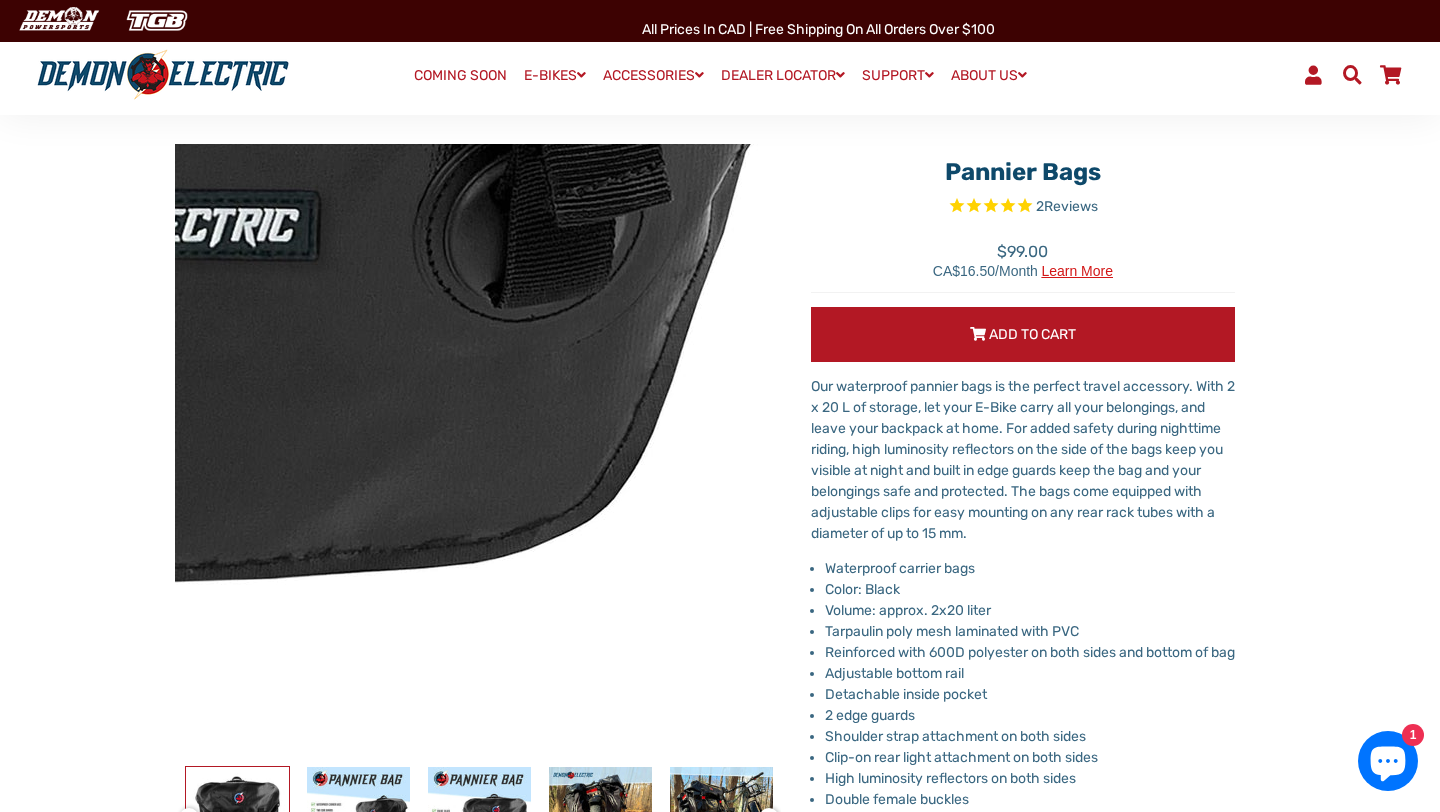 scroll, scrollTop: 0, scrollLeft: 0, axis: both 